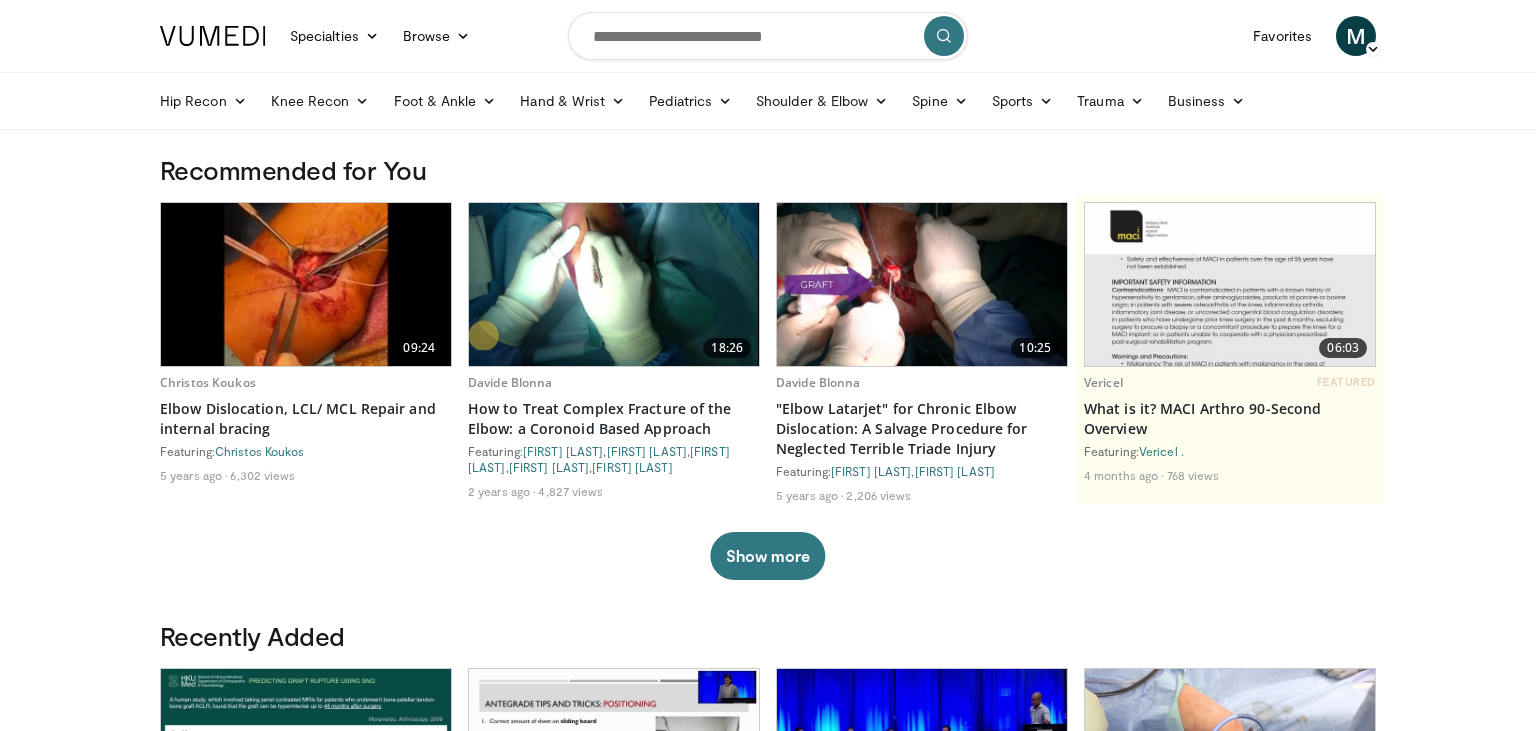 scroll, scrollTop: 0, scrollLeft: 0, axis: both 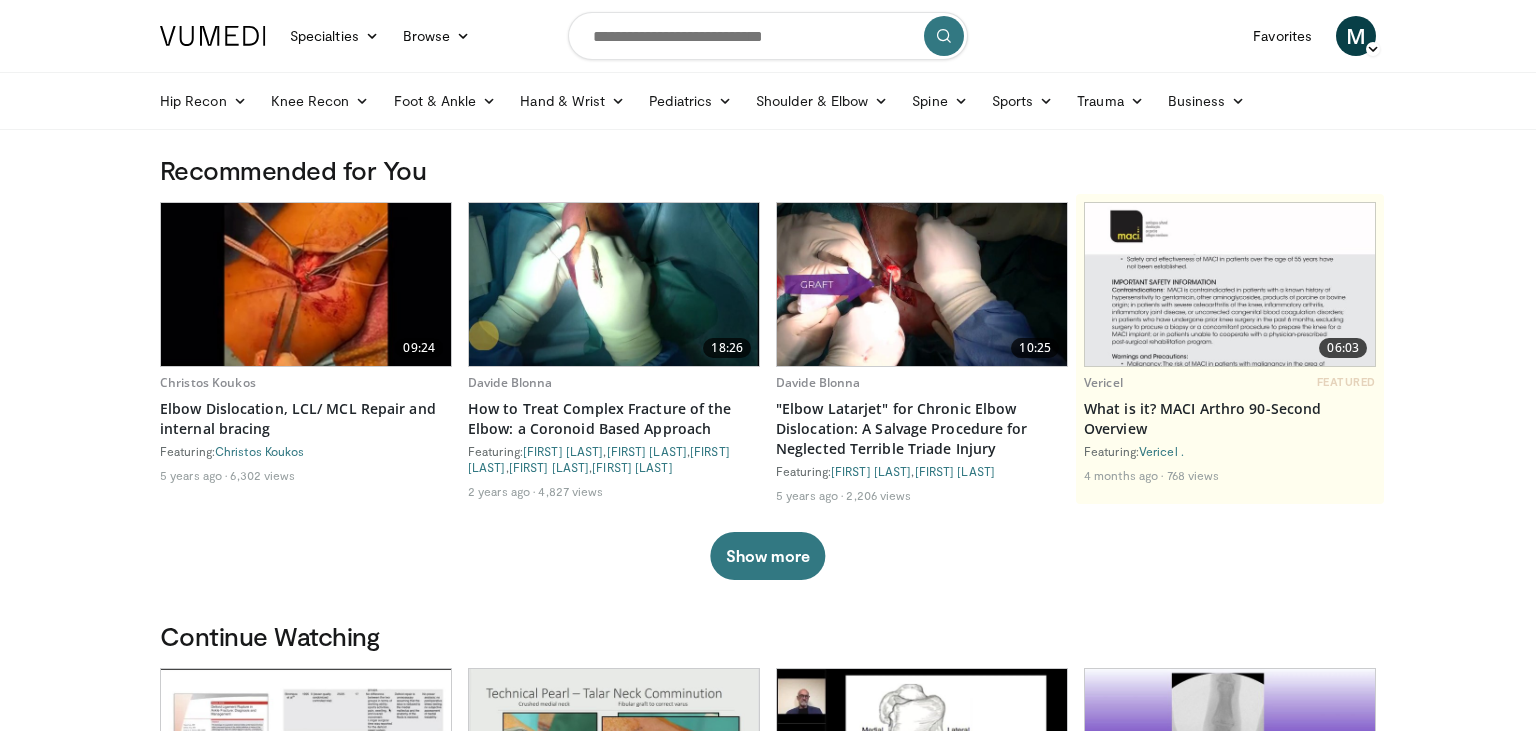 click at bounding box center (768, 36) 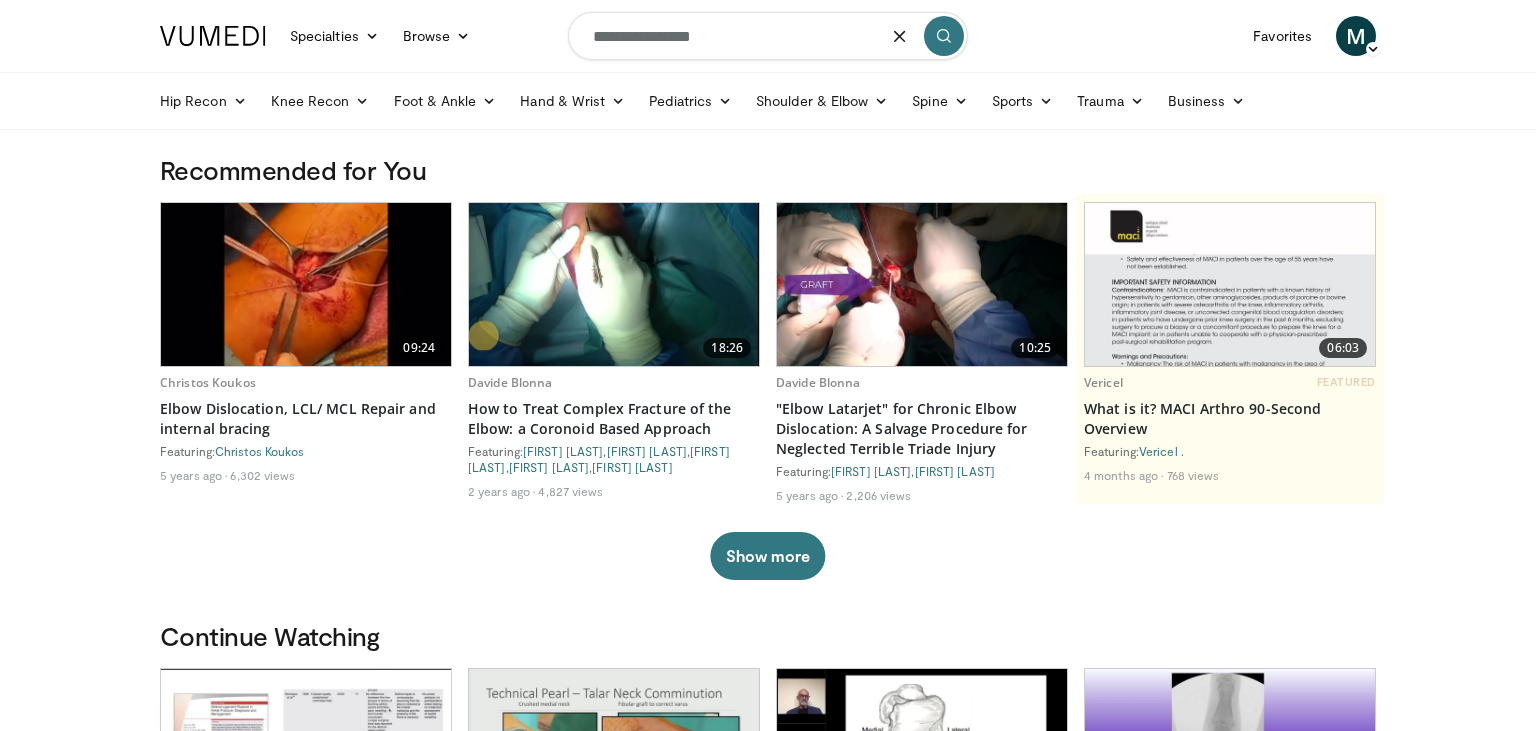 type on "**********" 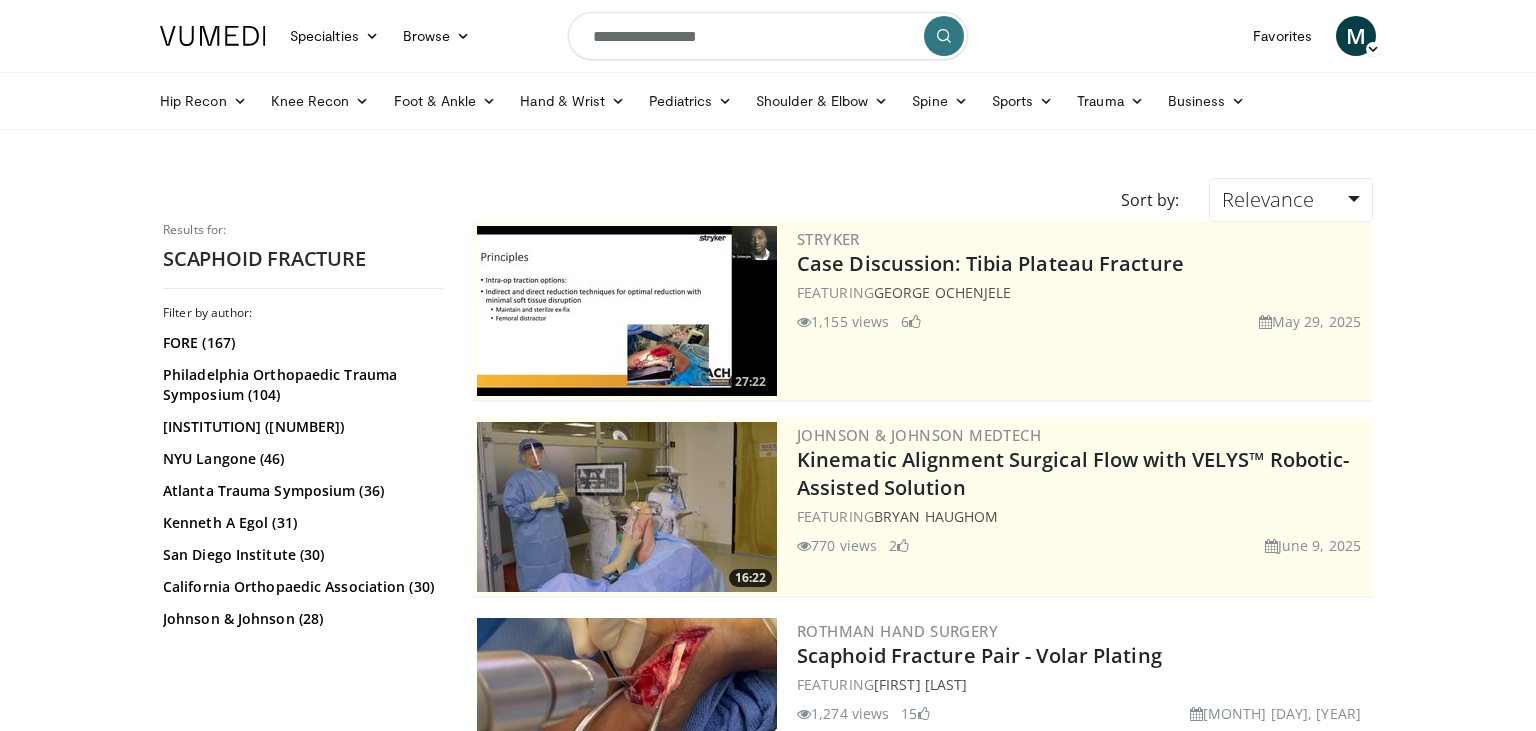 scroll, scrollTop: 0, scrollLeft: 0, axis: both 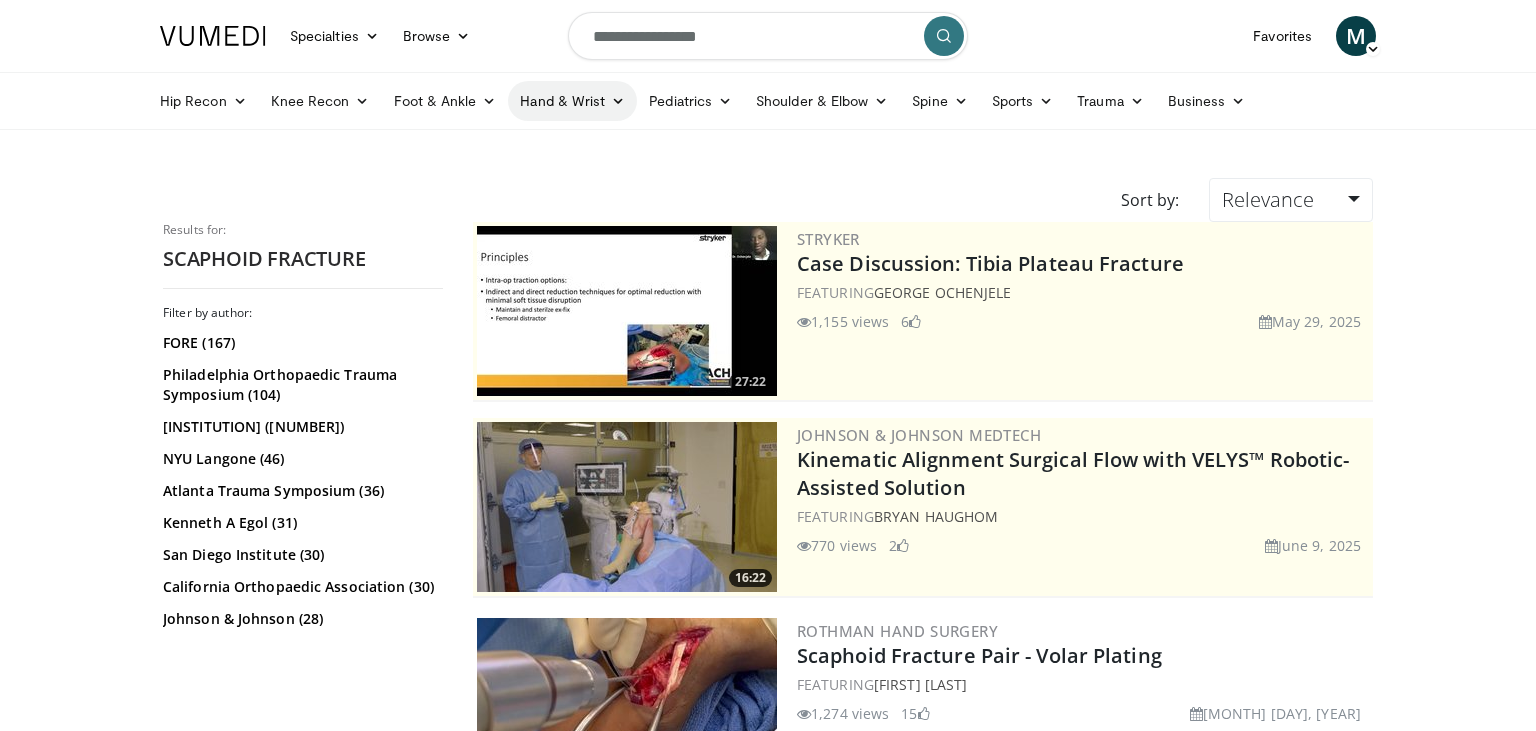 click at bounding box center (618, 101) 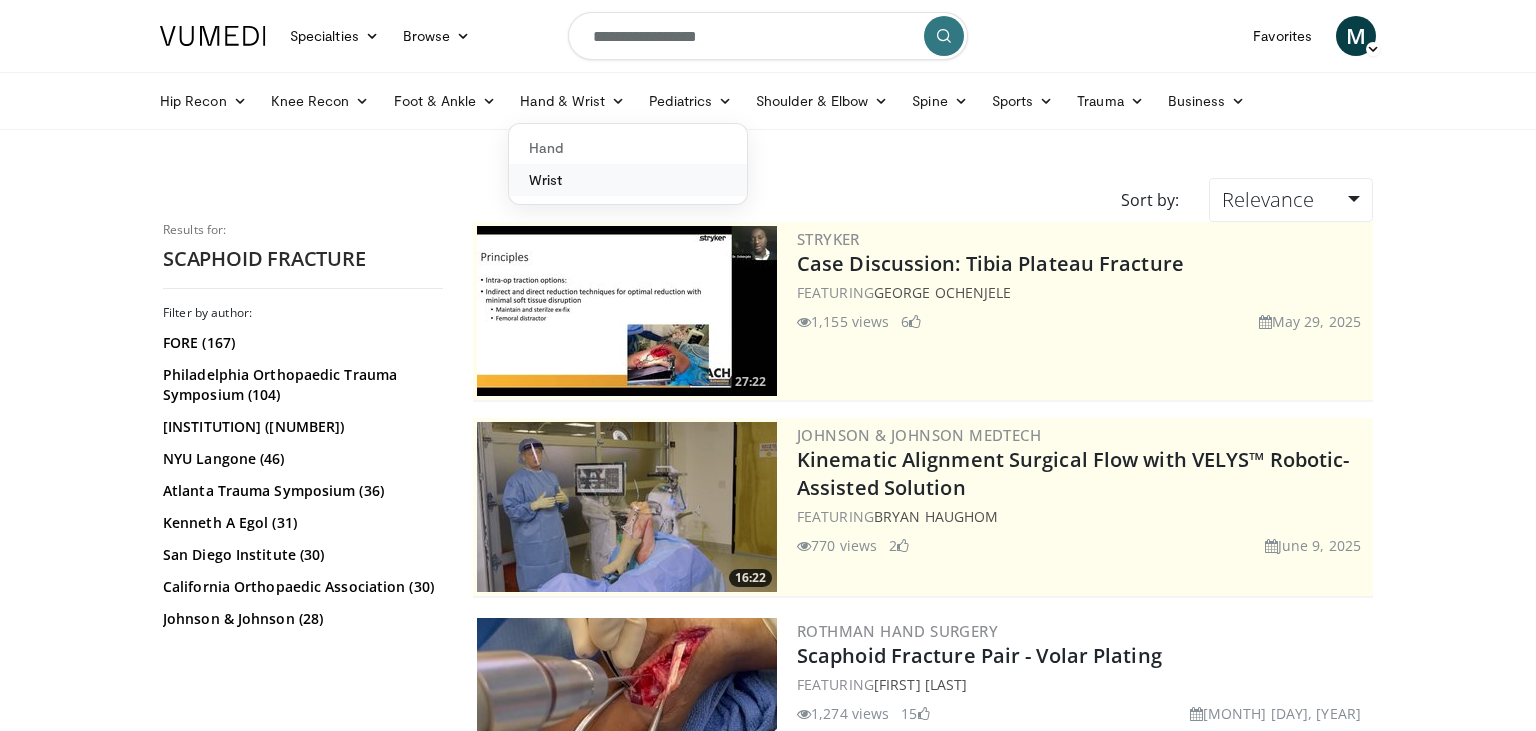 click on "Wrist" at bounding box center [628, 180] 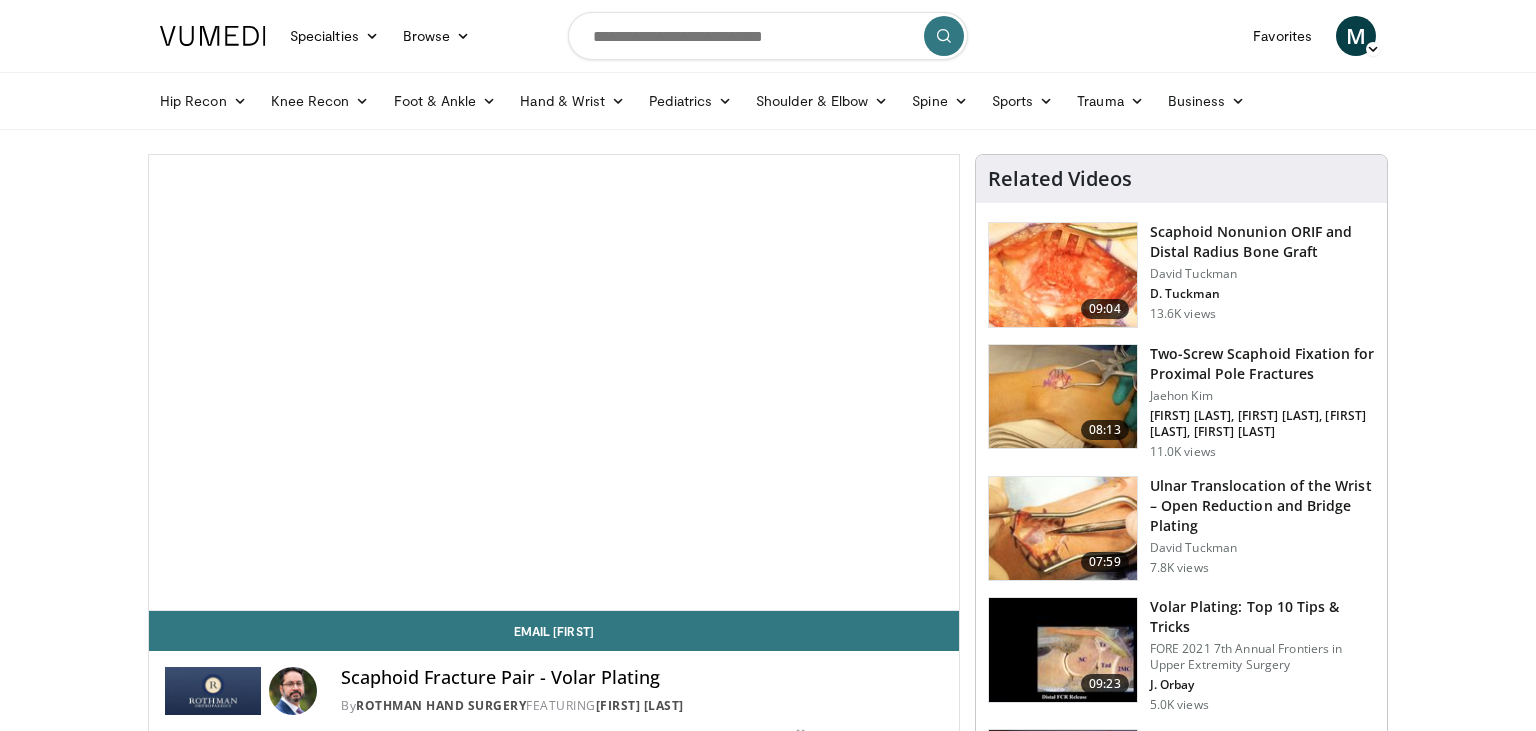 scroll, scrollTop: 0, scrollLeft: 0, axis: both 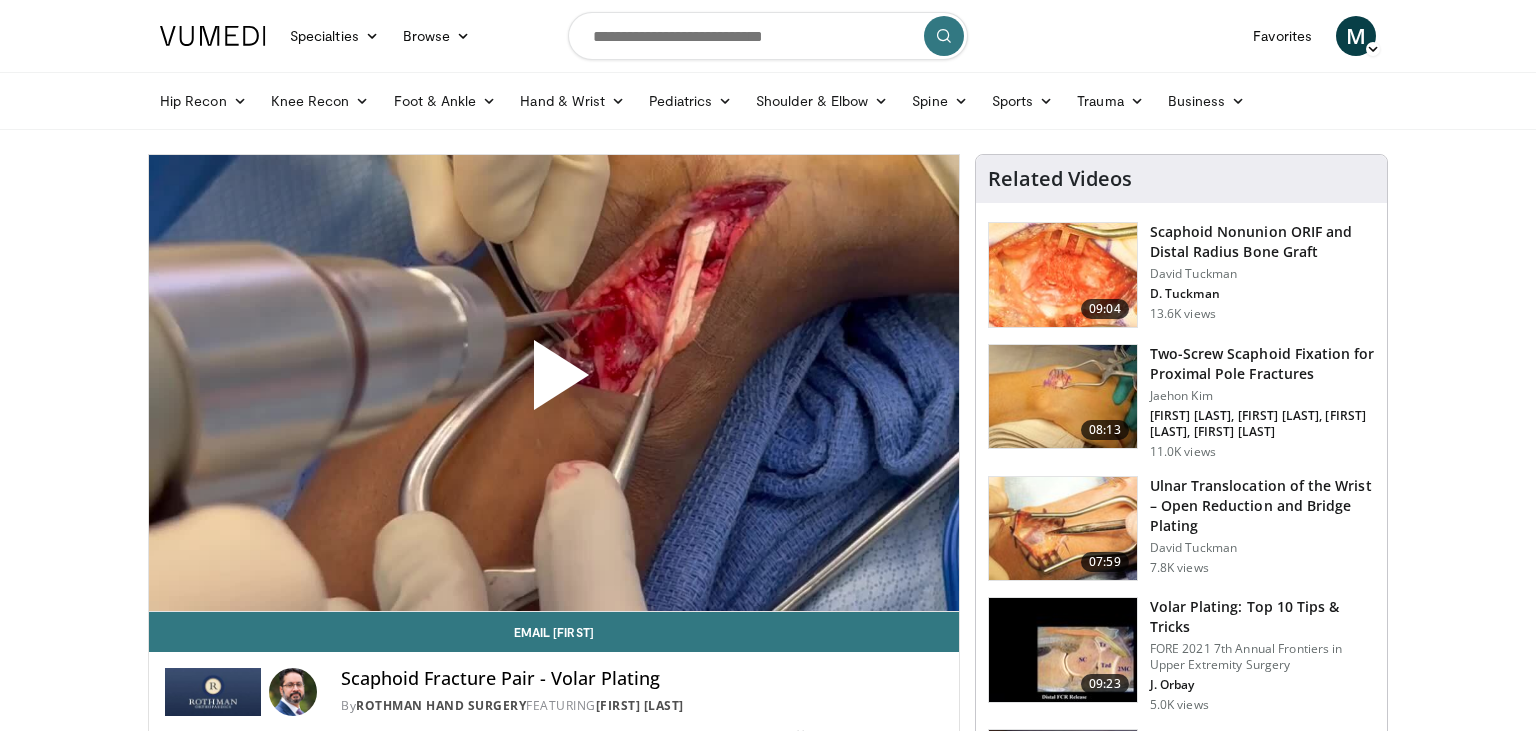 click at bounding box center [554, 383] 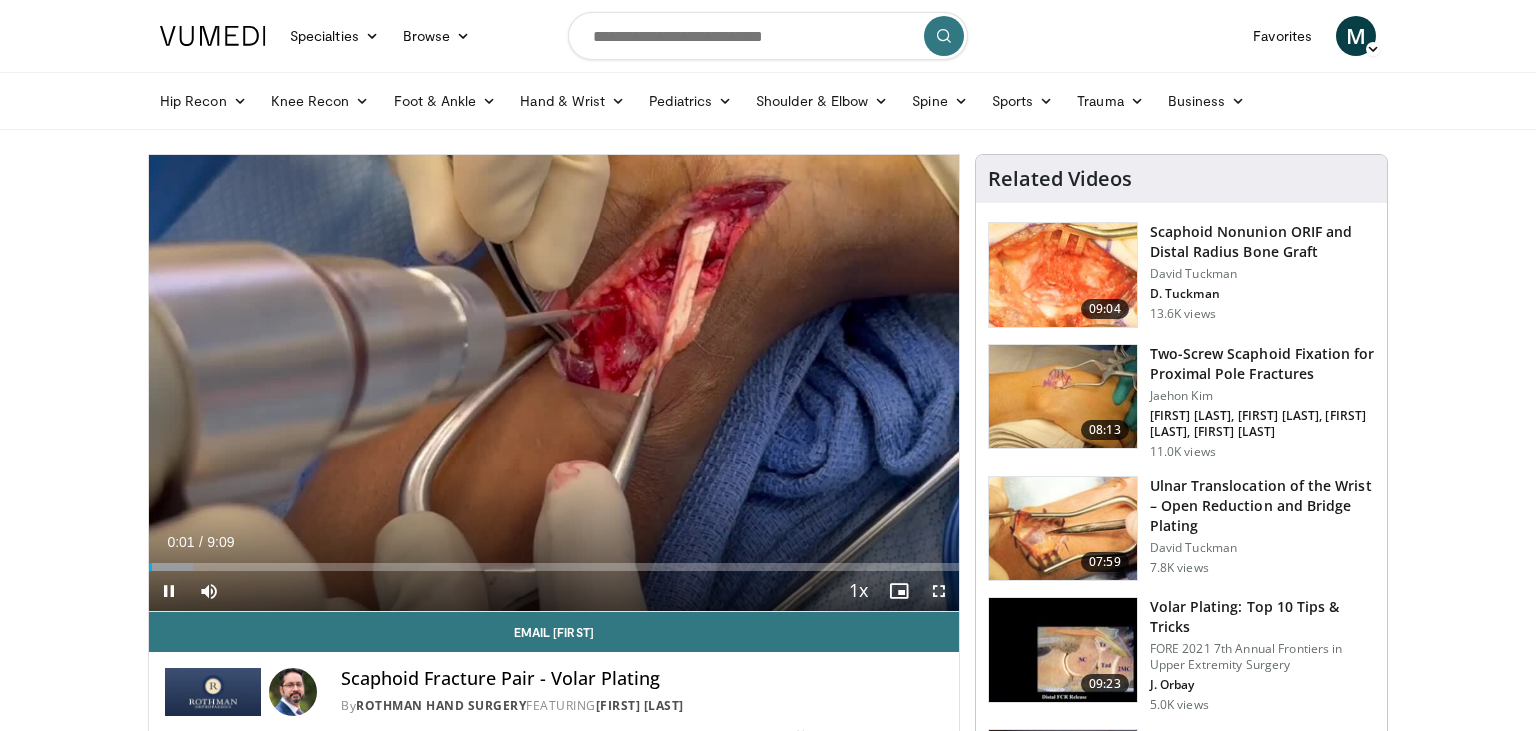 click at bounding box center [939, 591] 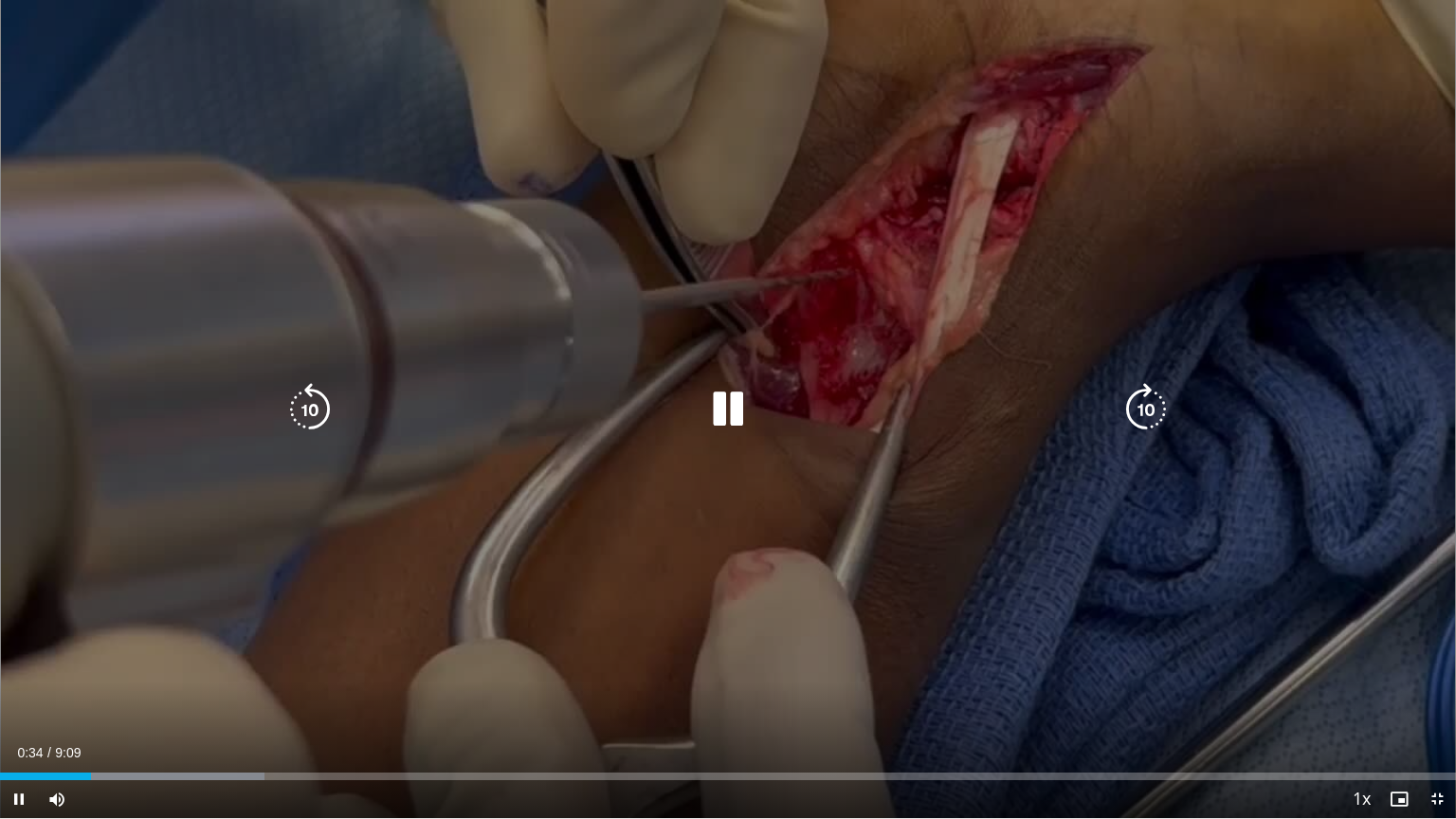 click at bounding box center (728, 410) 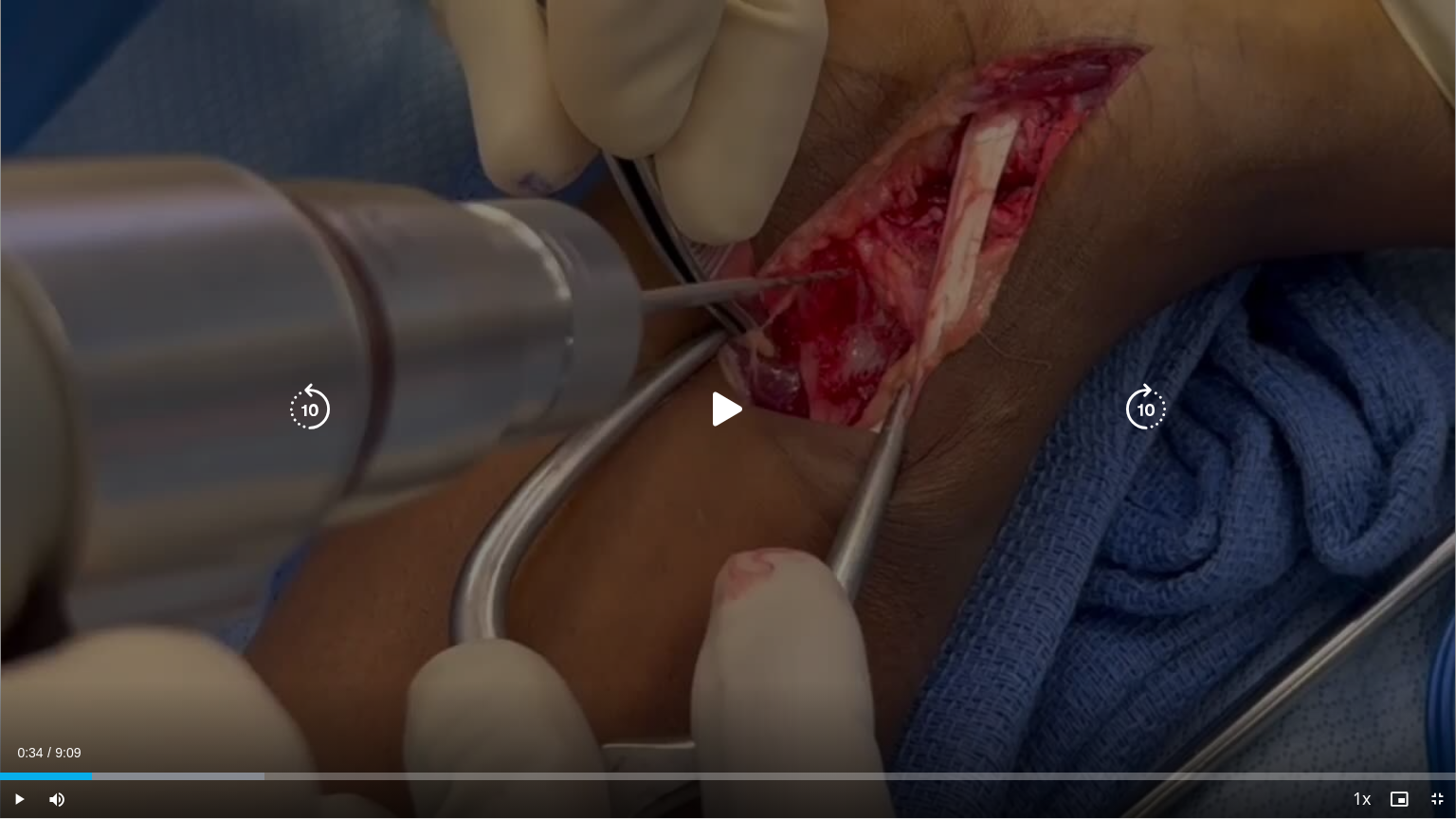click on "10 seconds
Tap to unmute" at bounding box center (728, 409) 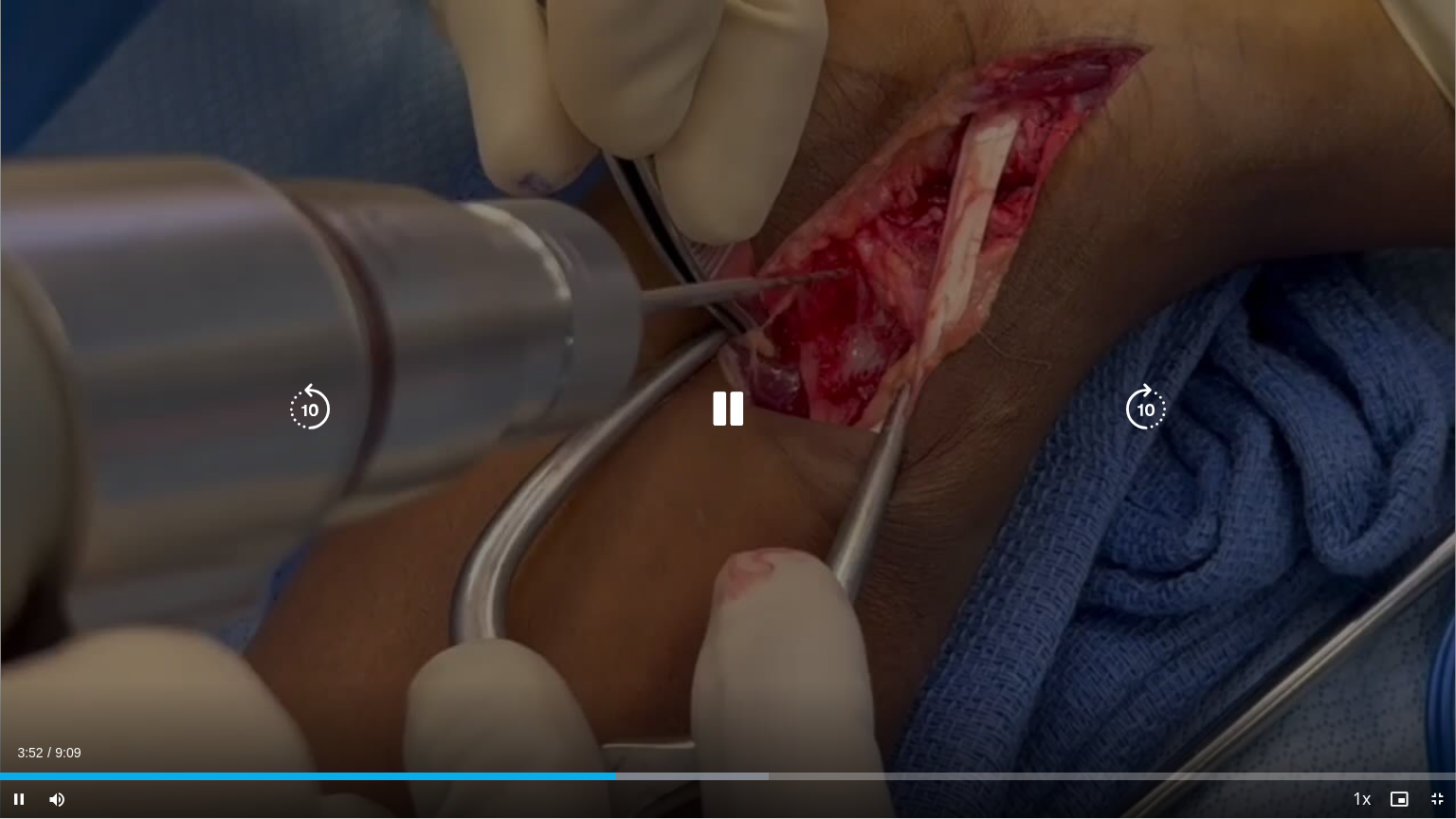 click on "10 seconds
Tap to unmute" at bounding box center [728, 409] 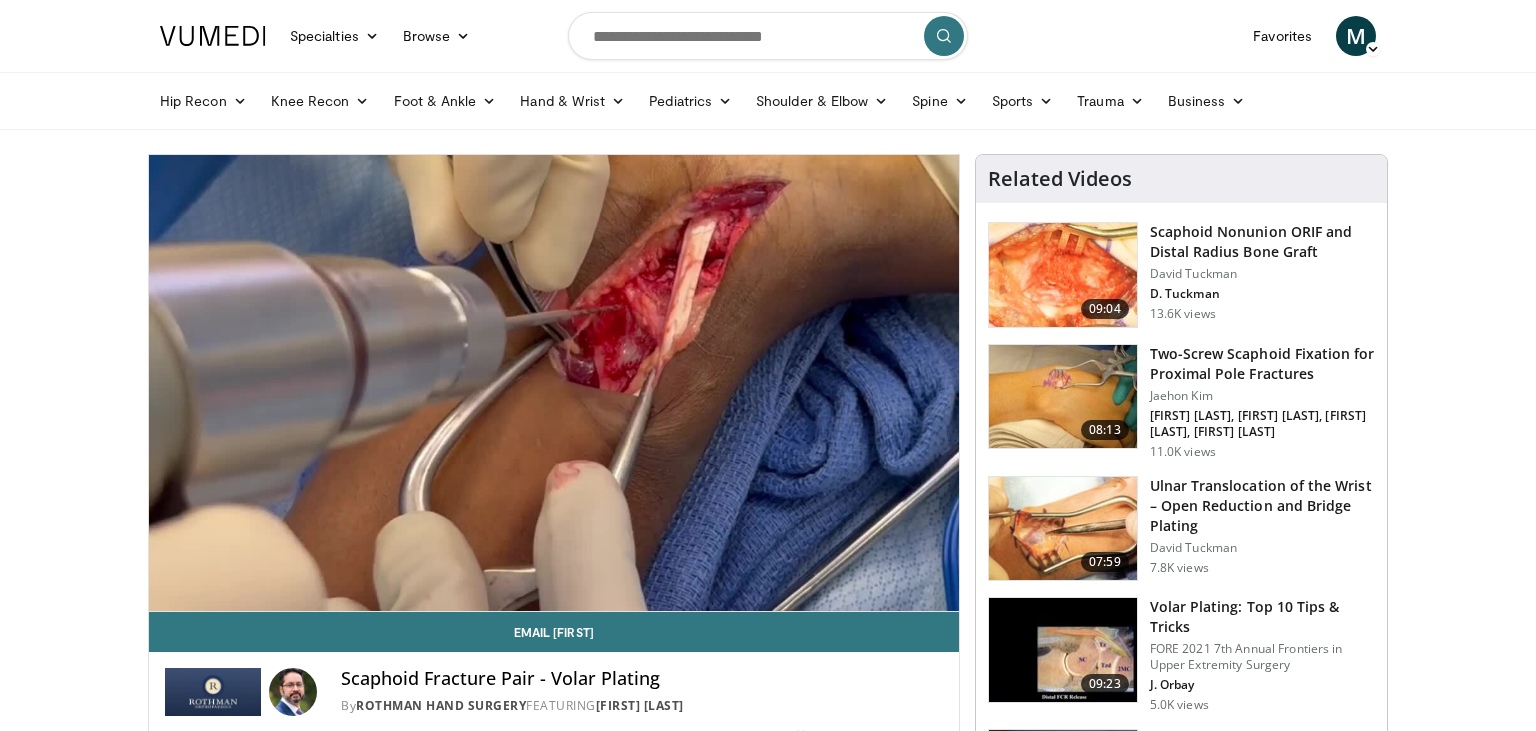 click on "Specialties
Adult & Family Medicine
Allergy, Asthma, Immunology
Anesthesiology
Cardiology
Dental
Dermatology
Endocrinology
Gastroenterology & Hepatology
General Surgery
Hematology & Oncology
Infectious Disease
Nephrology
Neurology
Neurosurgery
Obstetrics & Gynecology
Ophthalmology
Oral Maxillofacial
Orthopaedics
Otolaryngology
Pediatrics
Plastic Surgery
Podiatry
Psychiatry
Pulmonology
Radiation Oncology
Radiology
Rheumatology
Urology" at bounding box center (768, 1518) 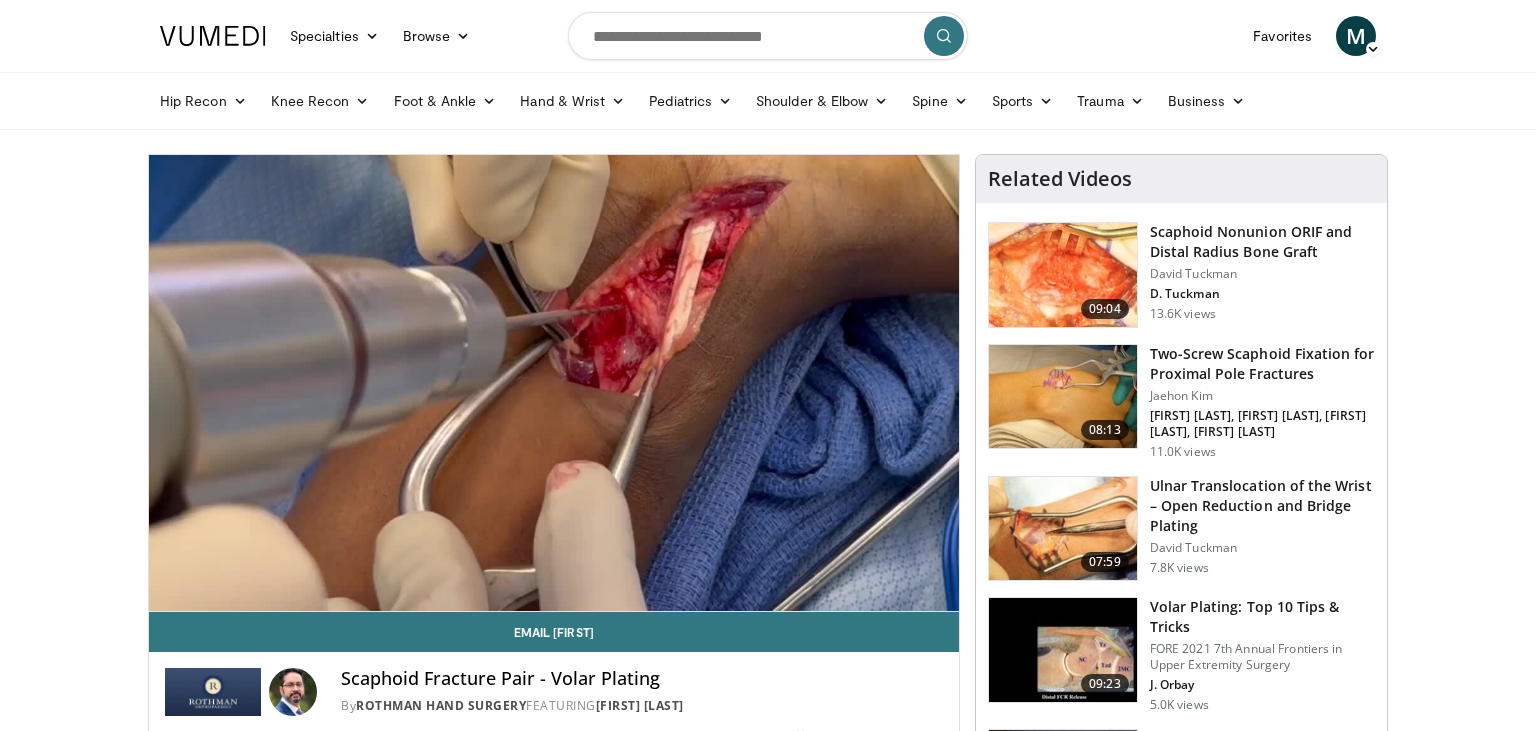 click on "Specialties
Adult & Family Medicine
Allergy, Asthma, Immunology
Anesthesiology
Cardiology
Dental
Dermatology
Endocrinology
Gastroenterology & Hepatology
General Surgery
Hematology & Oncology
Infectious Disease
Nephrology
Neurology
Neurosurgery
Obstetrics & Gynecology
Ophthalmology
Oral Maxillofacial
Orthopaedics
Otolaryngology
Pediatrics
Plastic Surgery
Podiatry
Psychiatry
Pulmonology
Radiation Oncology
Radiology
Rheumatology
Urology" at bounding box center [768, 1518] 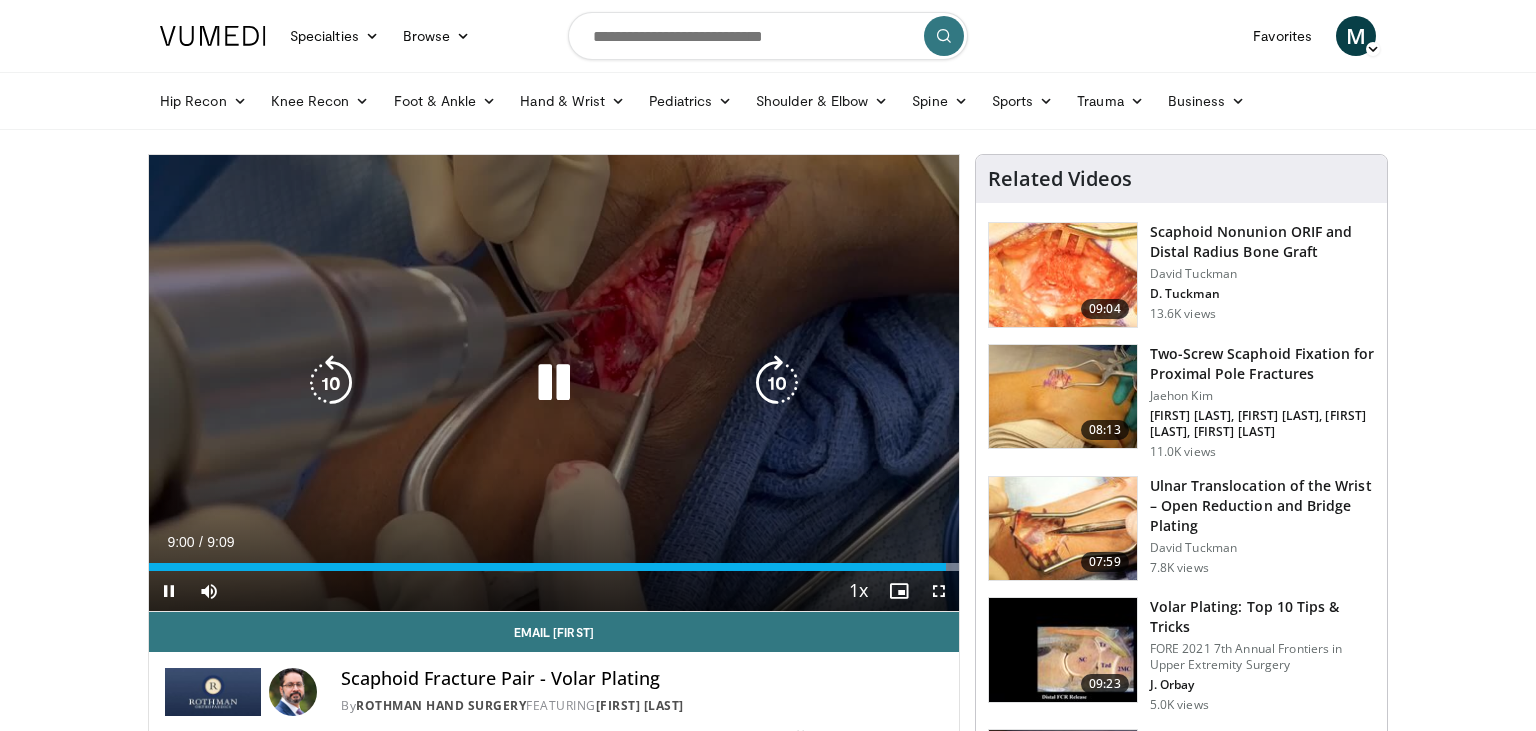 click on "40 seconds
Tap to unmute" at bounding box center [554, 383] 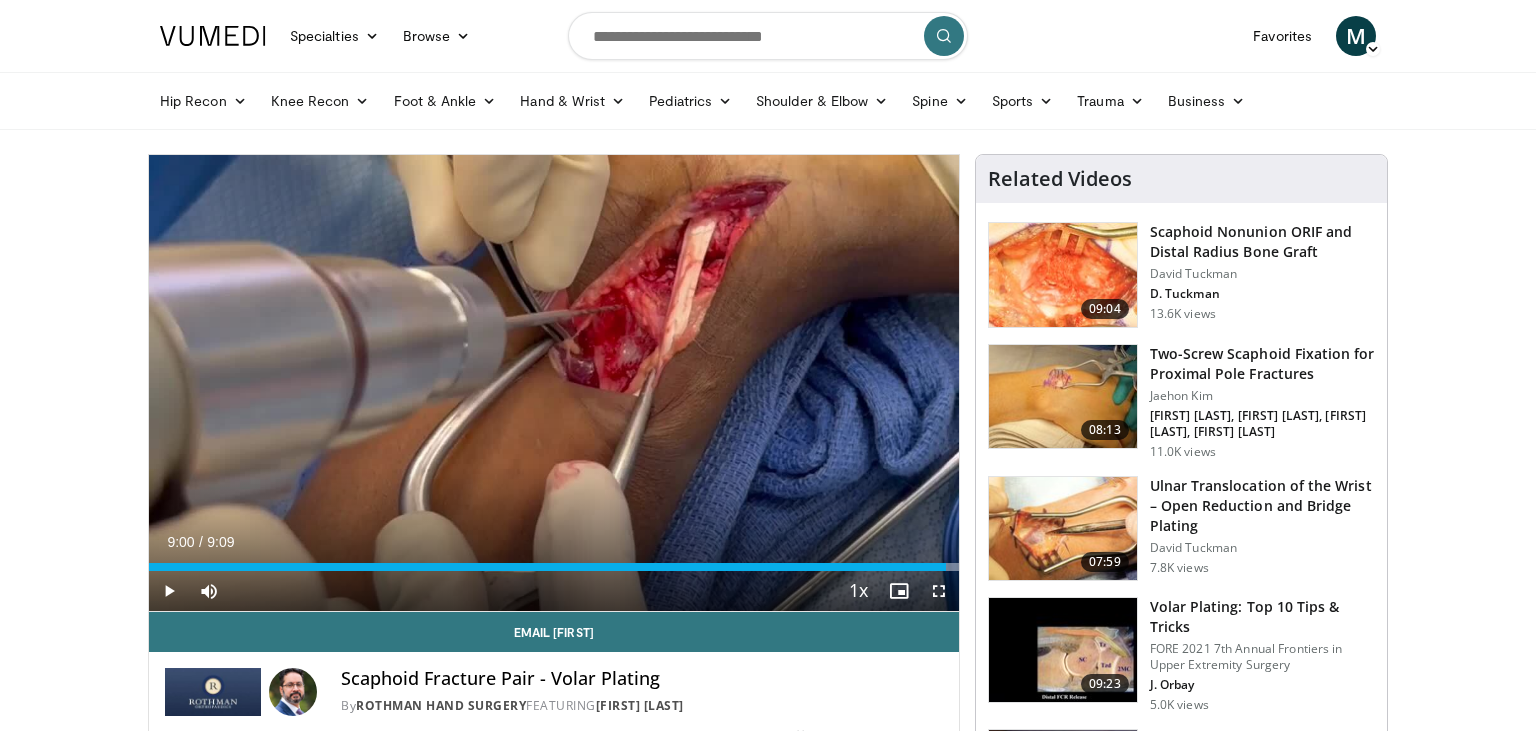click at bounding box center (1063, 650) 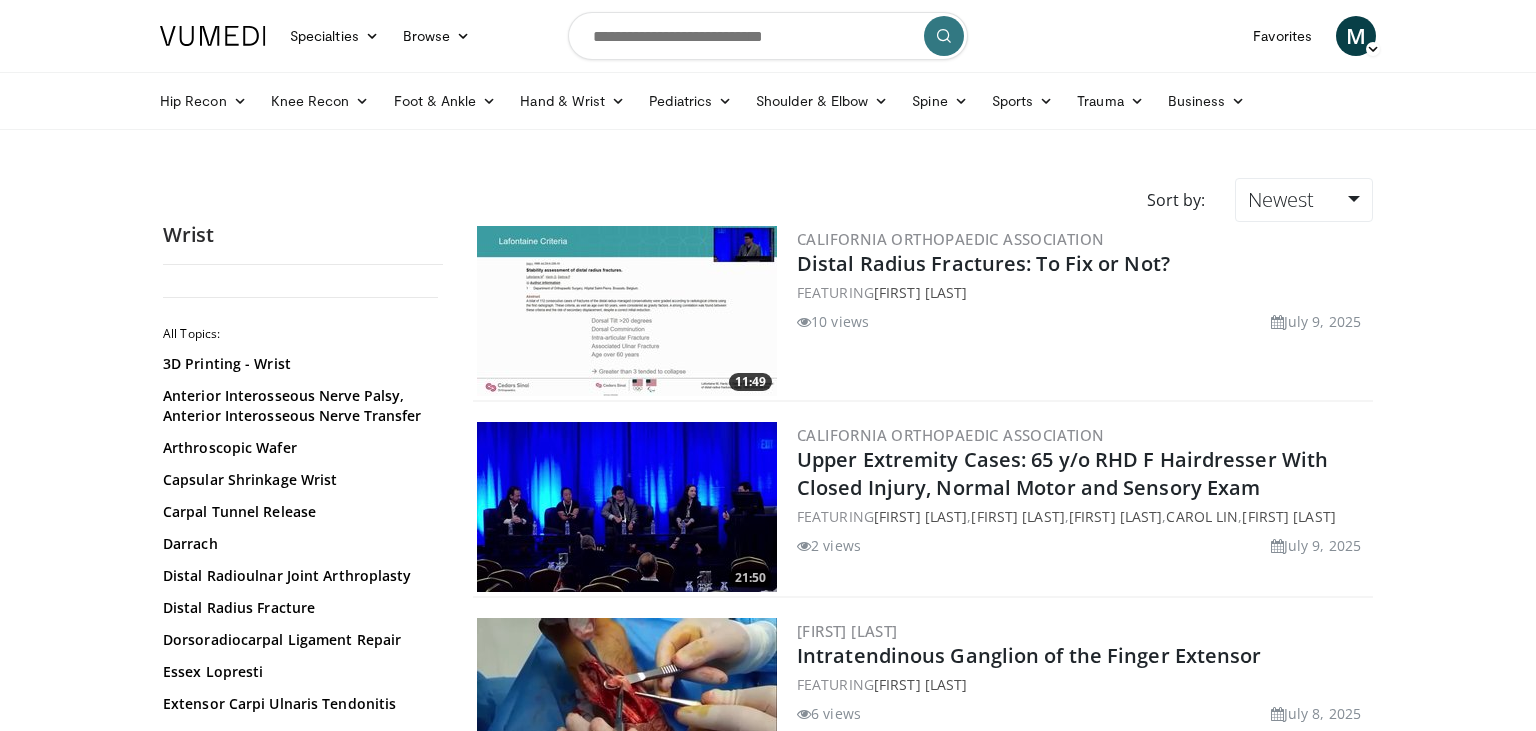 scroll, scrollTop: 0, scrollLeft: 0, axis: both 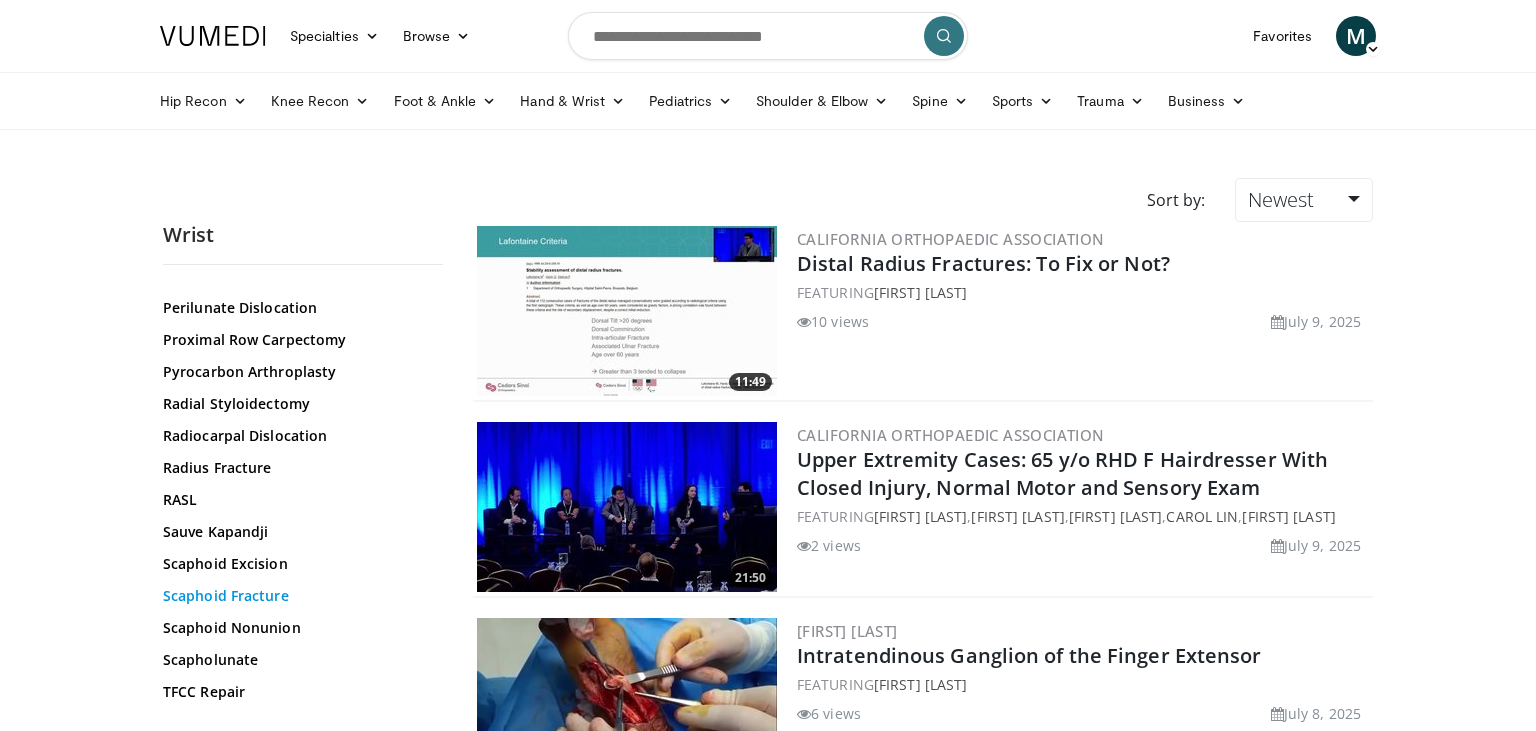 click on "Scaphoid Fracture" at bounding box center (298, 596) 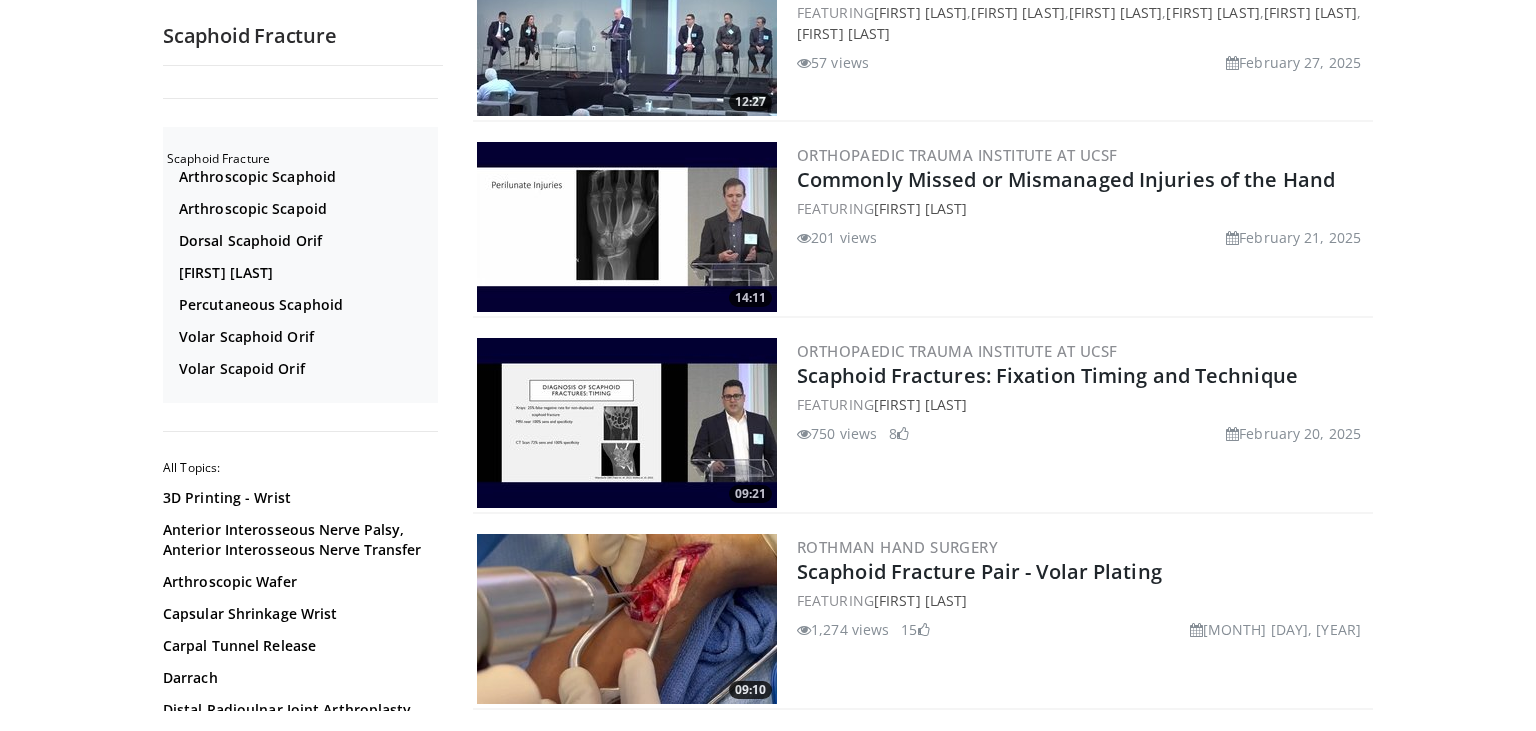 scroll, scrollTop: 686, scrollLeft: 0, axis: vertical 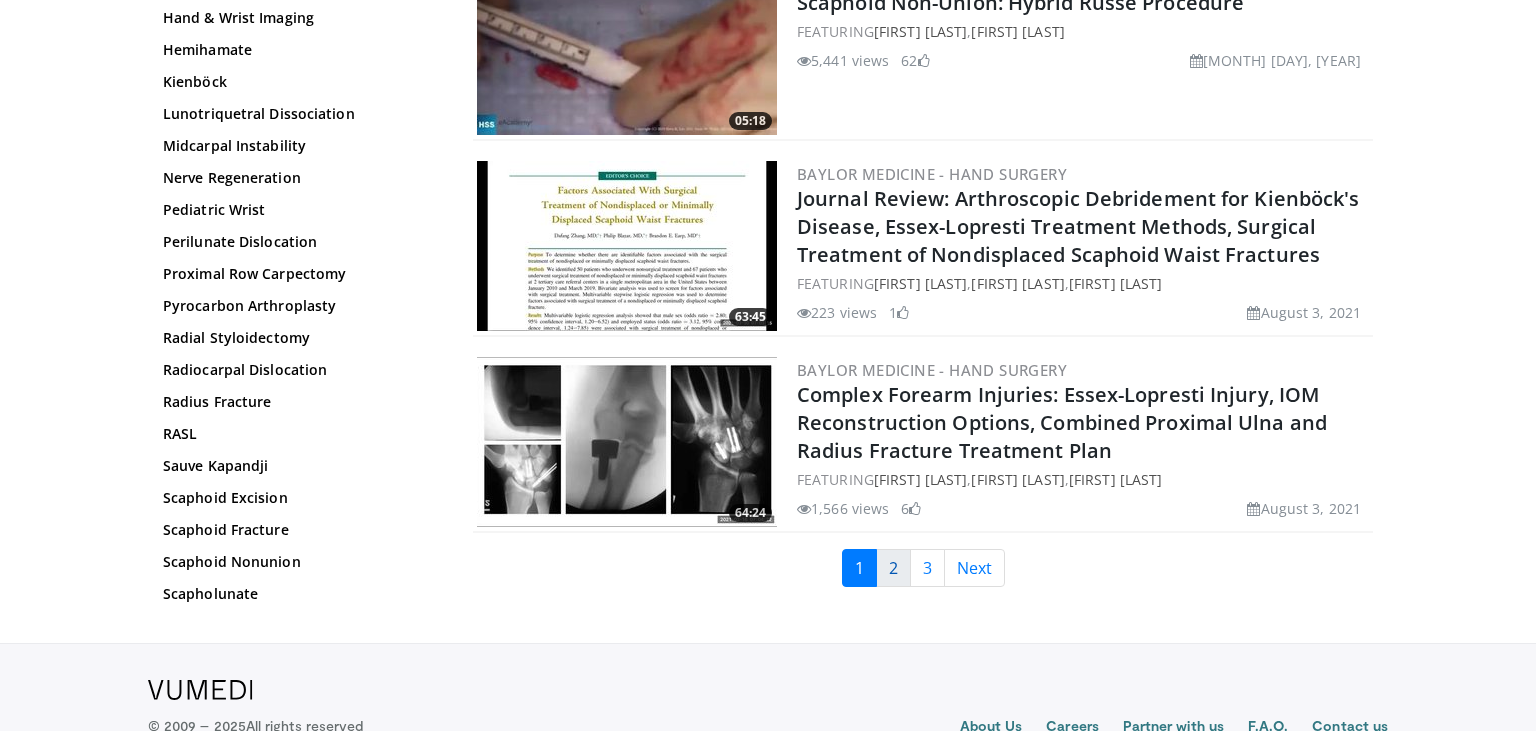 click on "2" at bounding box center [893, 568] 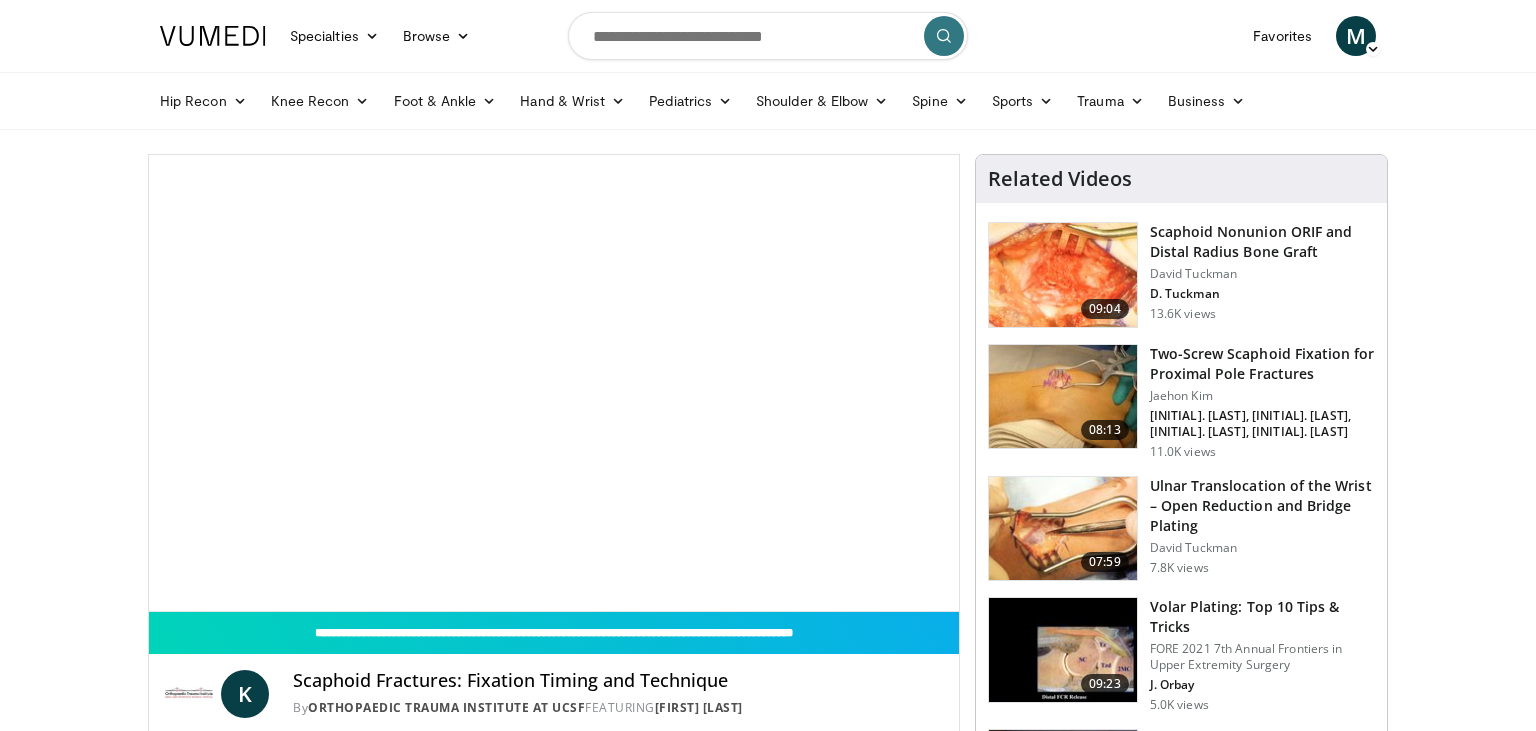 scroll, scrollTop: 0, scrollLeft: 0, axis: both 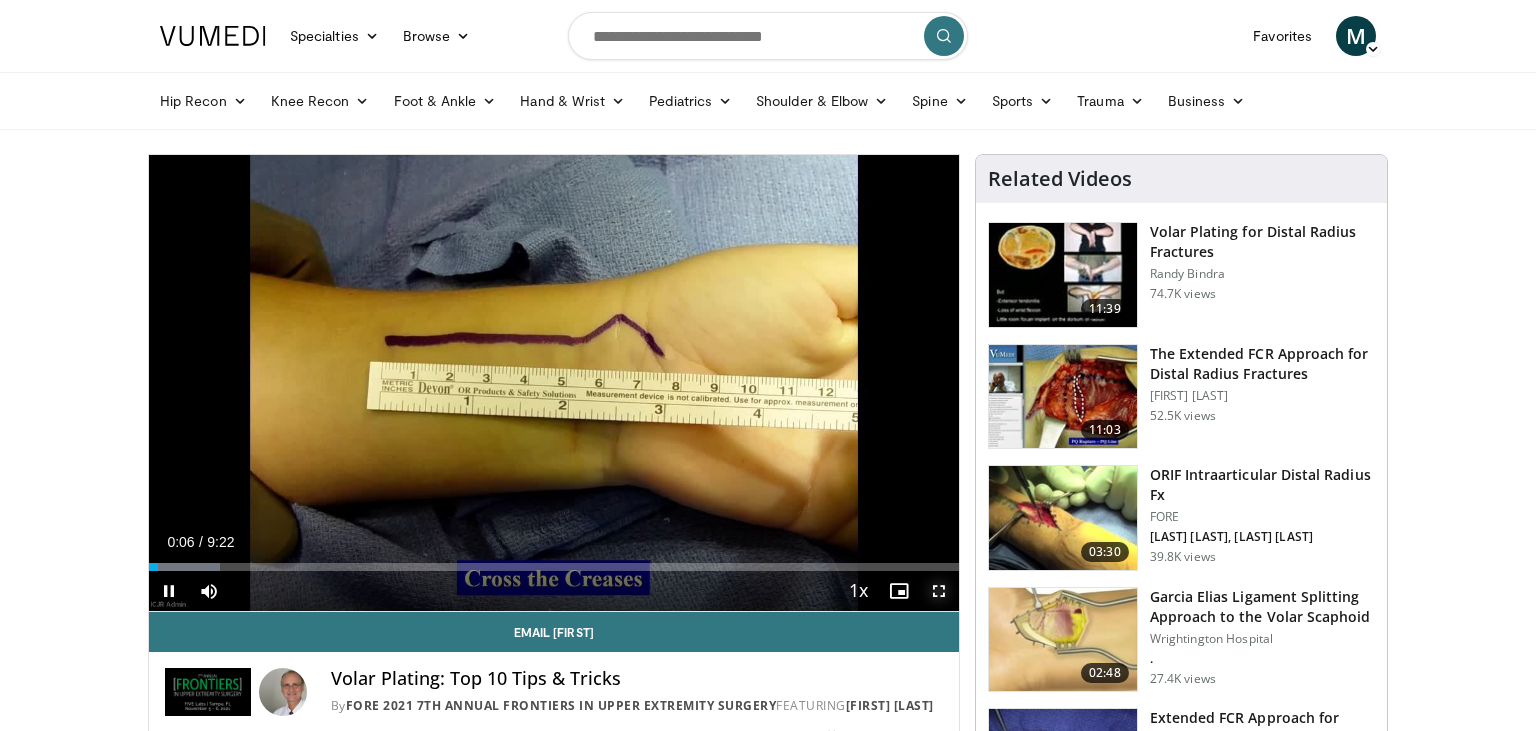 click at bounding box center (939, 591) 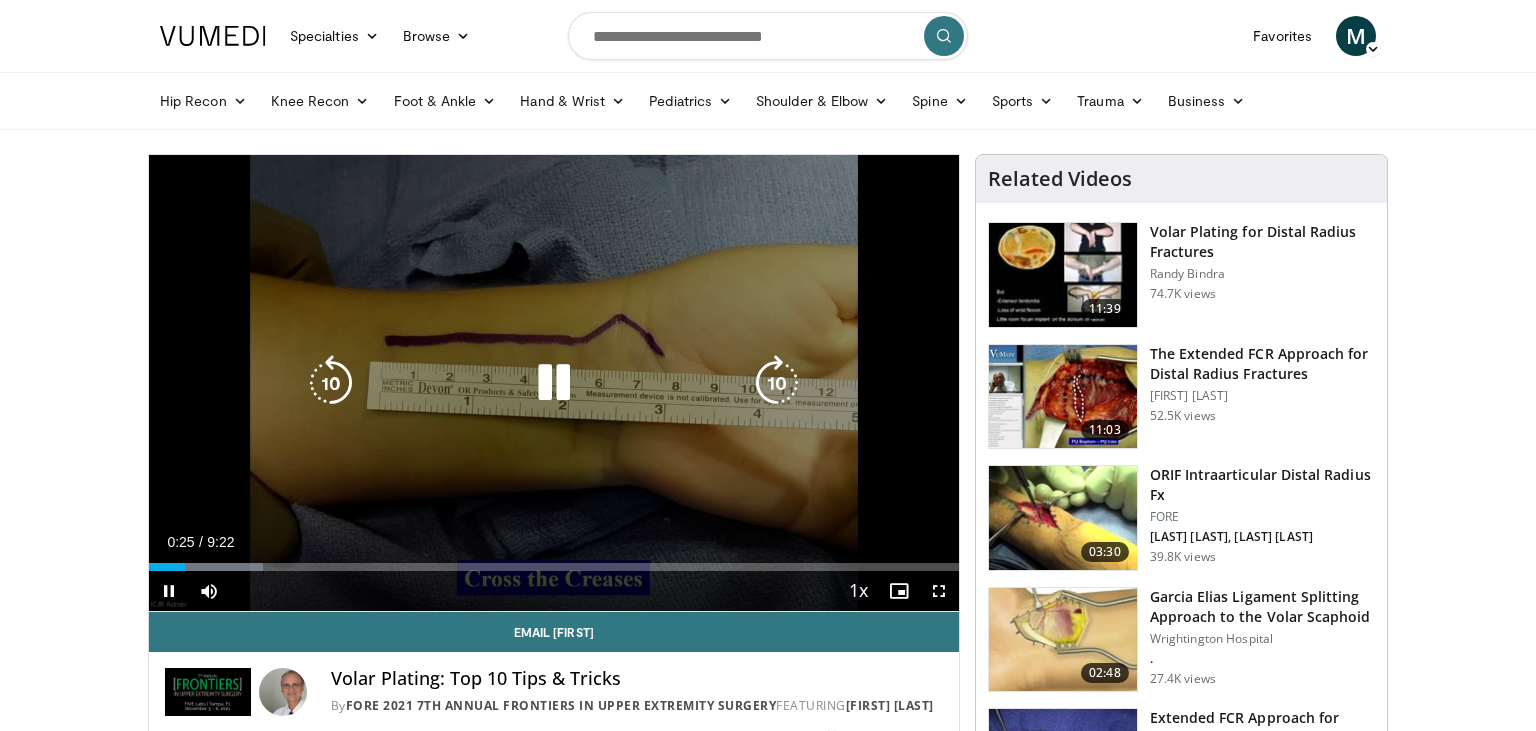 click on "10 seconds
Tap to unmute" at bounding box center [554, 383] 